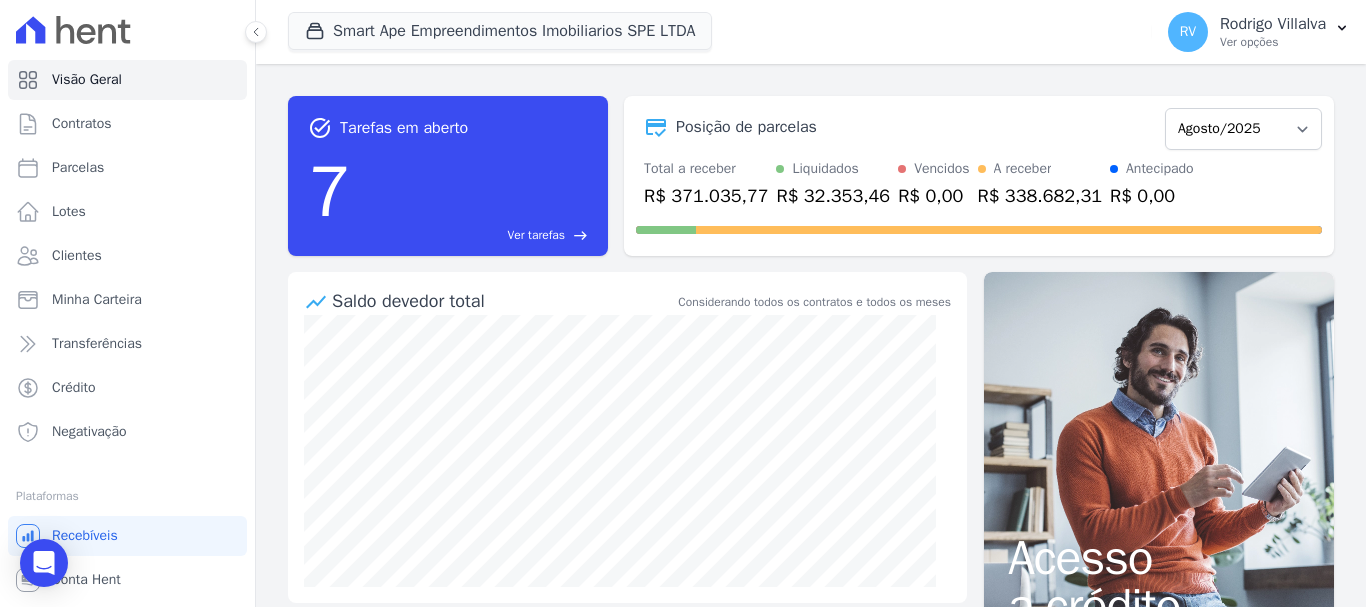 scroll, scrollTop: 0, scrollLeft: 0, axis: both 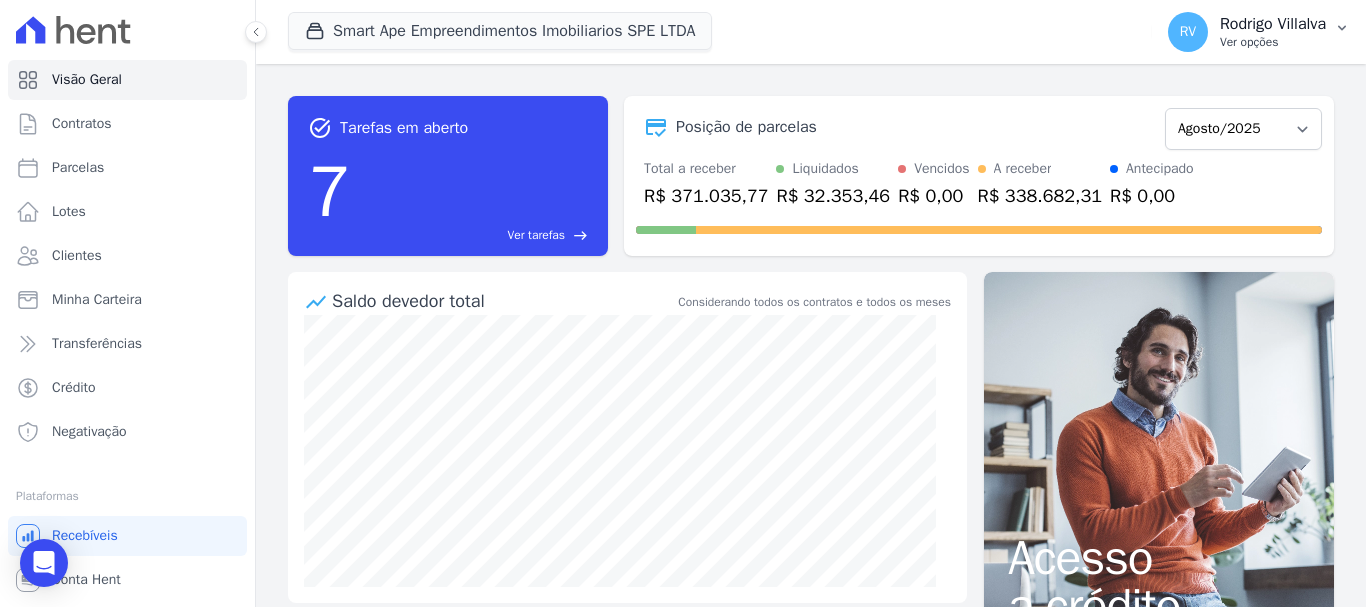 click on "RV
Rodrigo Villalva
Ver opções" at bounding box center [1247, 32] 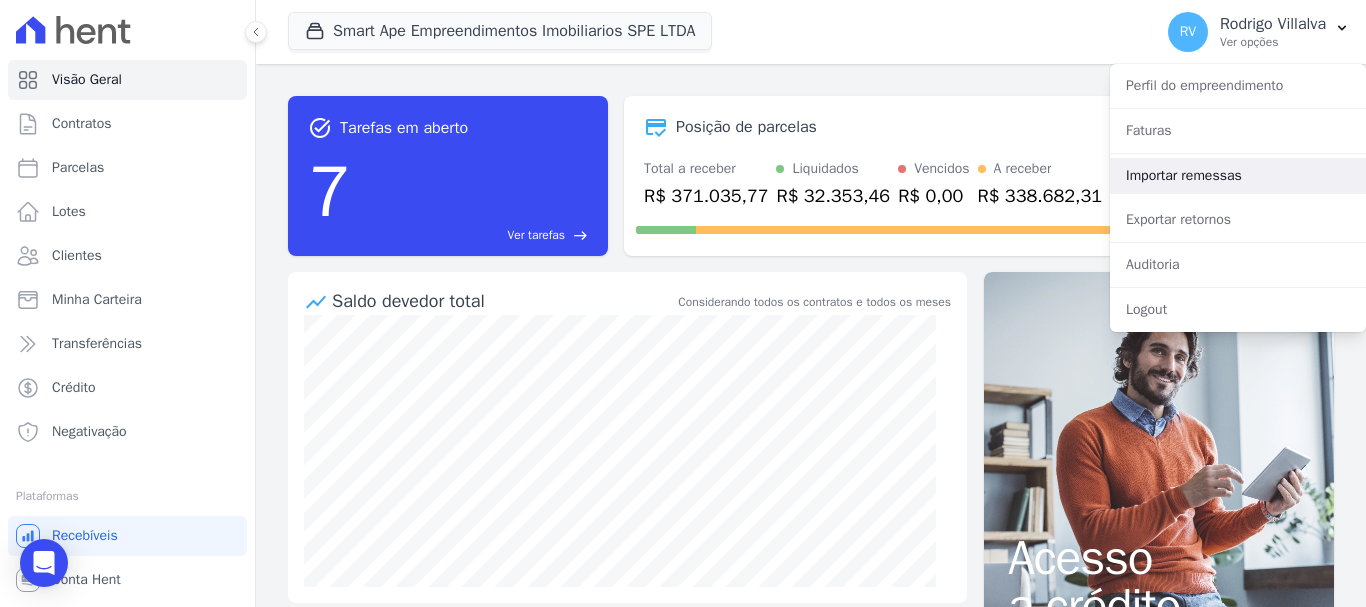 click on "Importar remessas" at bounding box center [1238, 176] 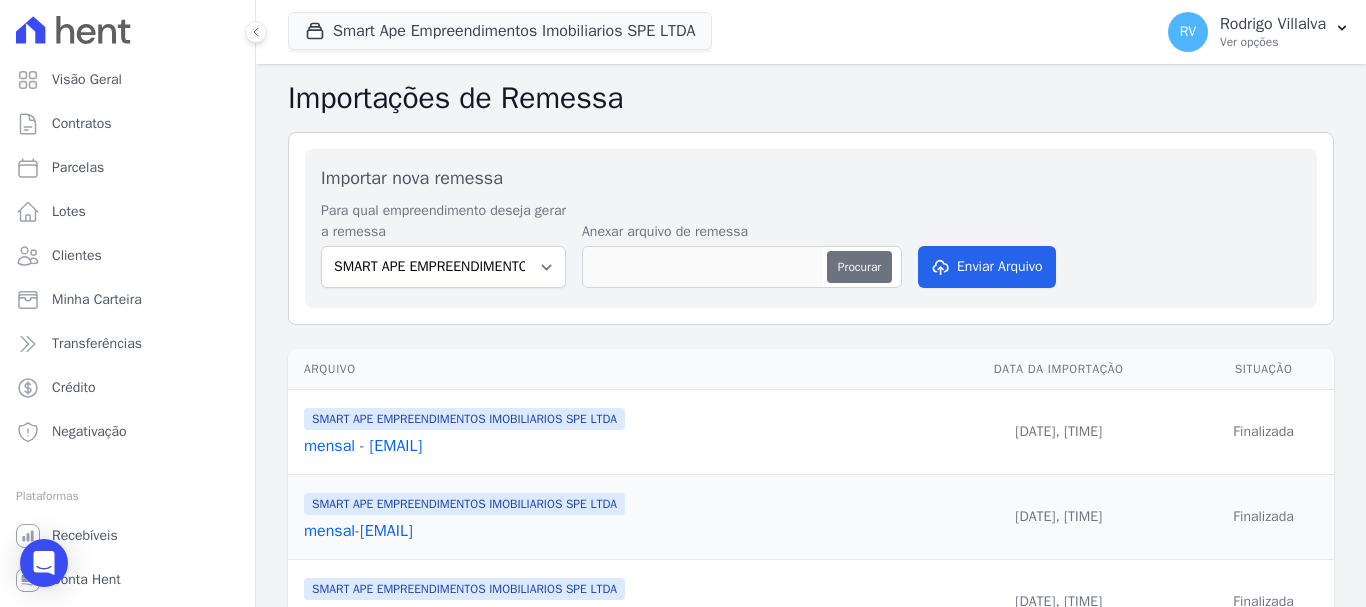 click on "Procurar" at bounding box center (859, 267) 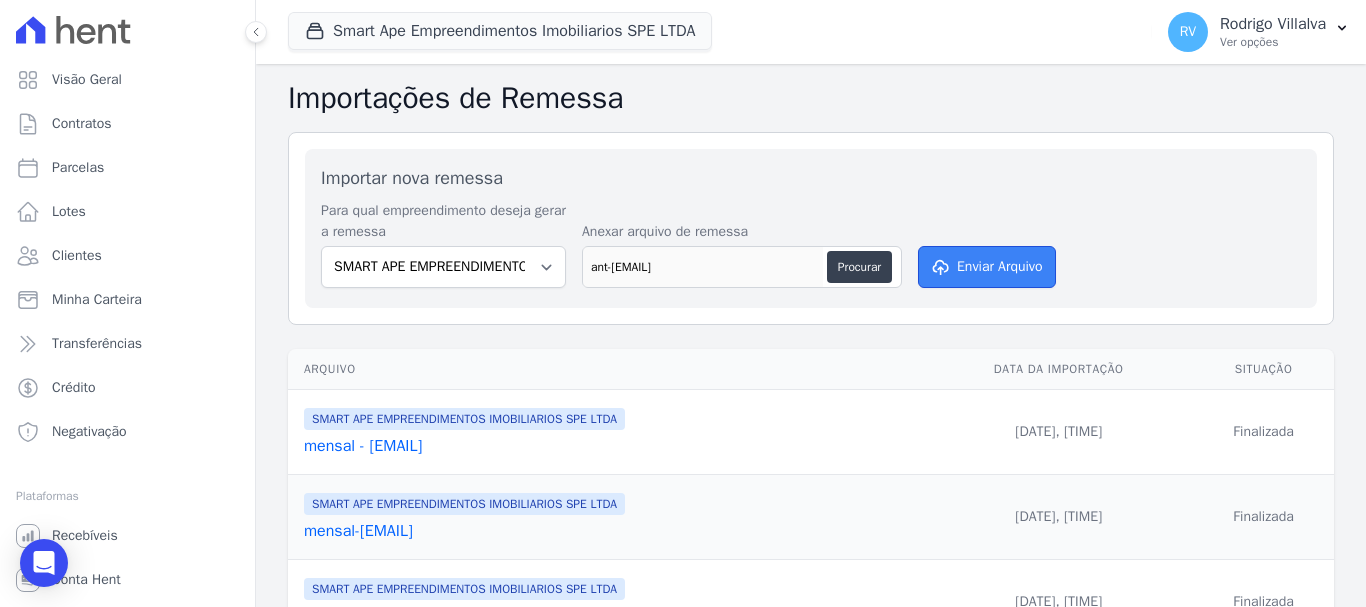 click on "Enviar Arquivo" at bounding box center (987, 267) 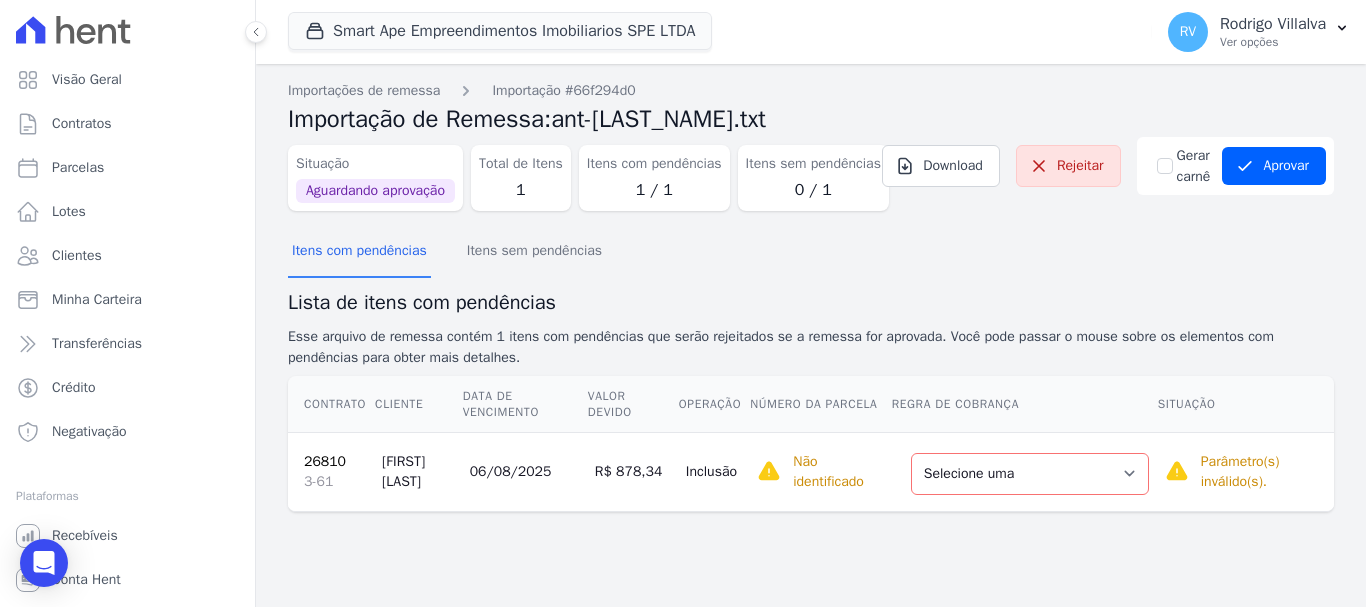 scroll, scrollTop: 0, scrollLeft: 0, axis: both 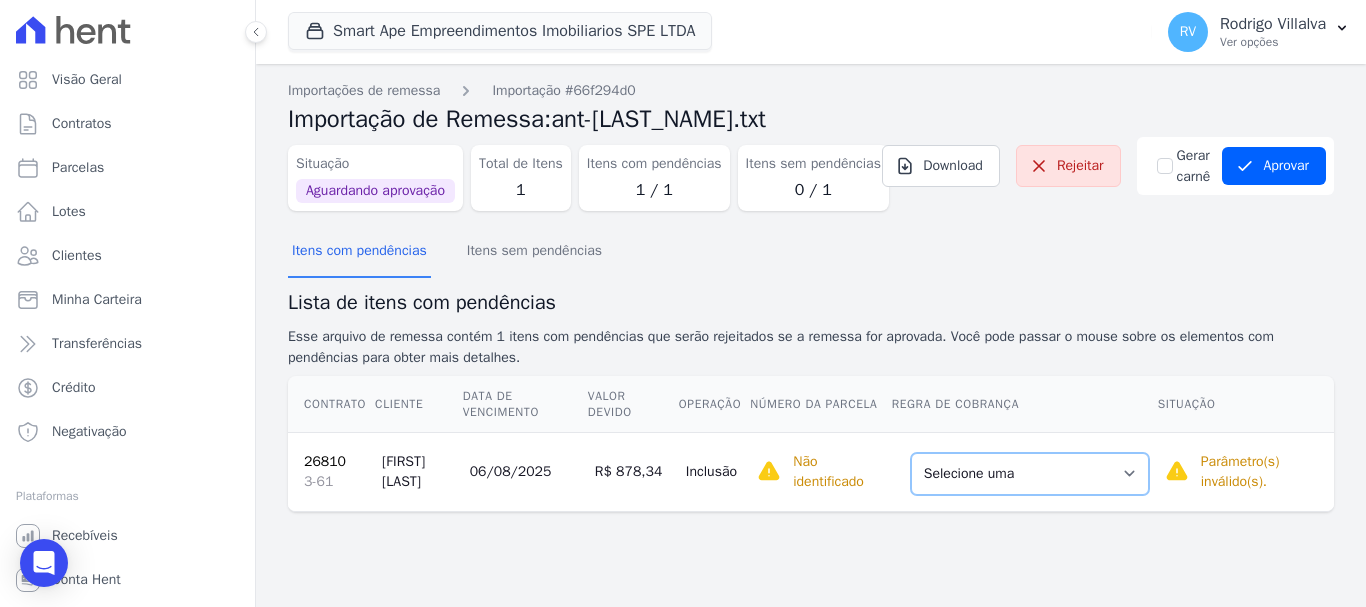 click on "Selecione uma
Nova Parcela Avulsa
Parcela Avulsa Existente
Parcela Normal (27 X [PRICE])" at bounding box center (1030, 474) 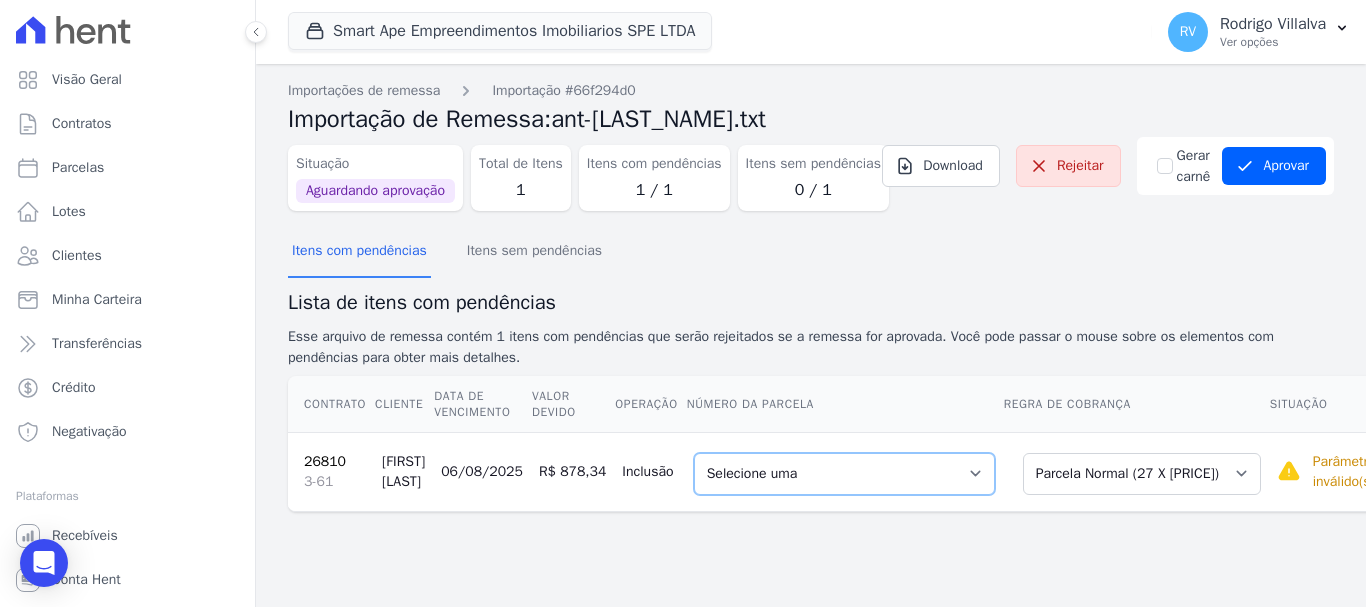 click on "Selecione uma
3 - [DATE] - [PRICE] - Agendado
4 - [DATE] - [PRICE] - Agendado
5 - [DATE] - [PRICE] - Agendado
6 - [DATE] - [PRICE] - Agendado
7 - [DATE] - [PRICE] - Agendado
8 - [DATE] - [PRICE] - Agendado
9 - [DATE] - [PRICE] - Agendado
10 - [DATE] - [PRICE] - Agendado
11 - [DATE] - [PRICE] - Agendado
12 - [DATE] - [PRICE] - Agendado
13 - [DATE] - [PRICE] - Agendado
14 - [DATE] - [PRICE] - Agendado
15 - [DATE] - [PRICE] - Agendado
16 - [DATE] - [PRICE] - Agendado
17 - [DATE] - [PRICE] - Agendado
18 - [DATE] - [PRICE] - Agendado
19 - [DATE] - [PRICE] - Agendado
20 - [DATE] - [PRICE] - Agendado
21 - [DATE] - [PRICE] - Agendado
22 - [DATE] - [PRICE] - Agendado
23 - [DATE] - [PRICE] - Agendado
24 - [DATE] - [PRICE] - Agendado
25 - [DATE] - [PRICE] - Agendado" at bounding box center [844, 474] 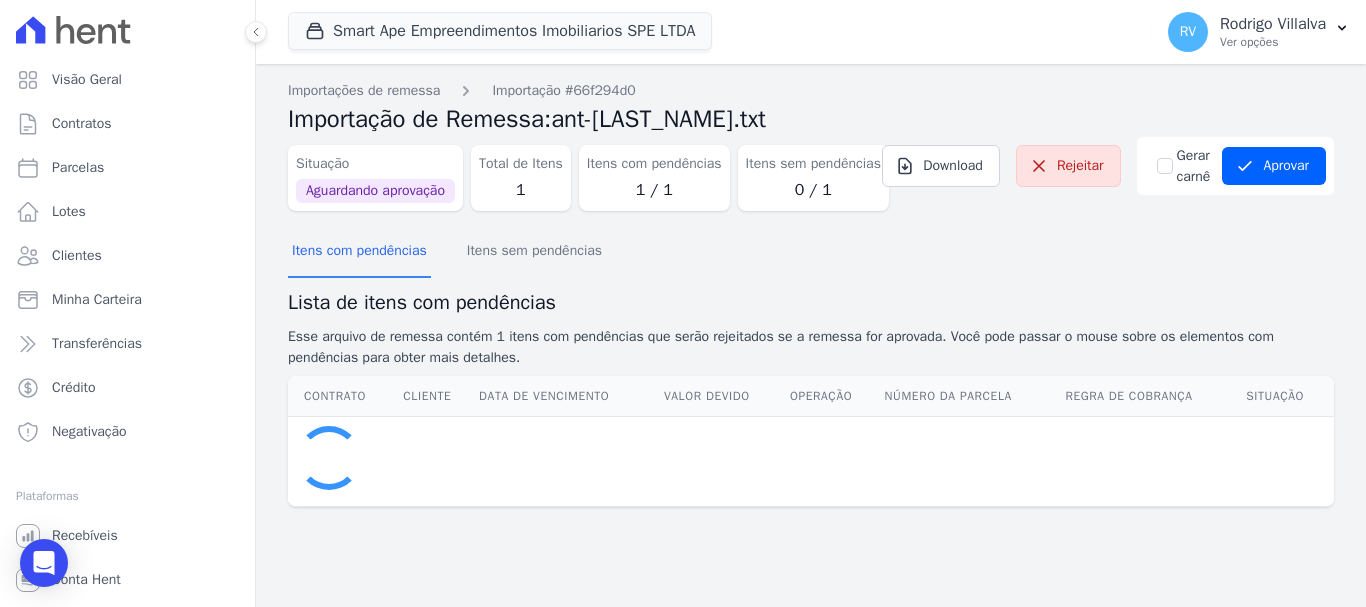 scroll, scrollTop: 26, scrollLeft: 0, axis: vertical 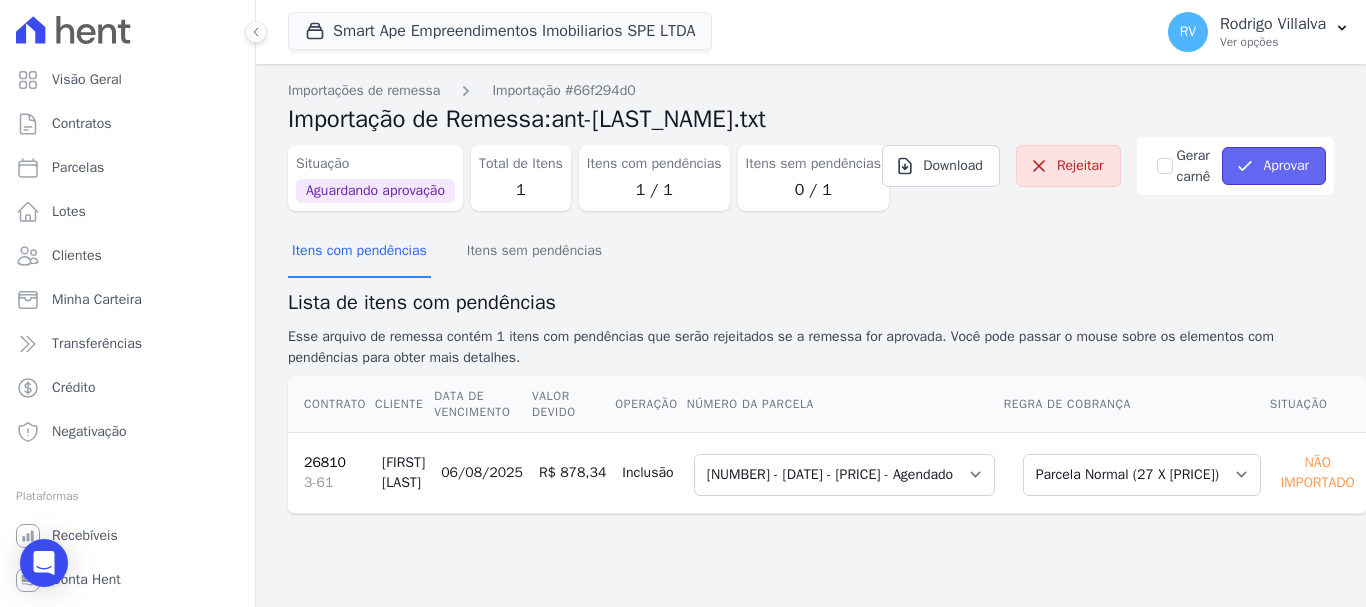 click on "Aprovar" at bounding box center (1274, 166) 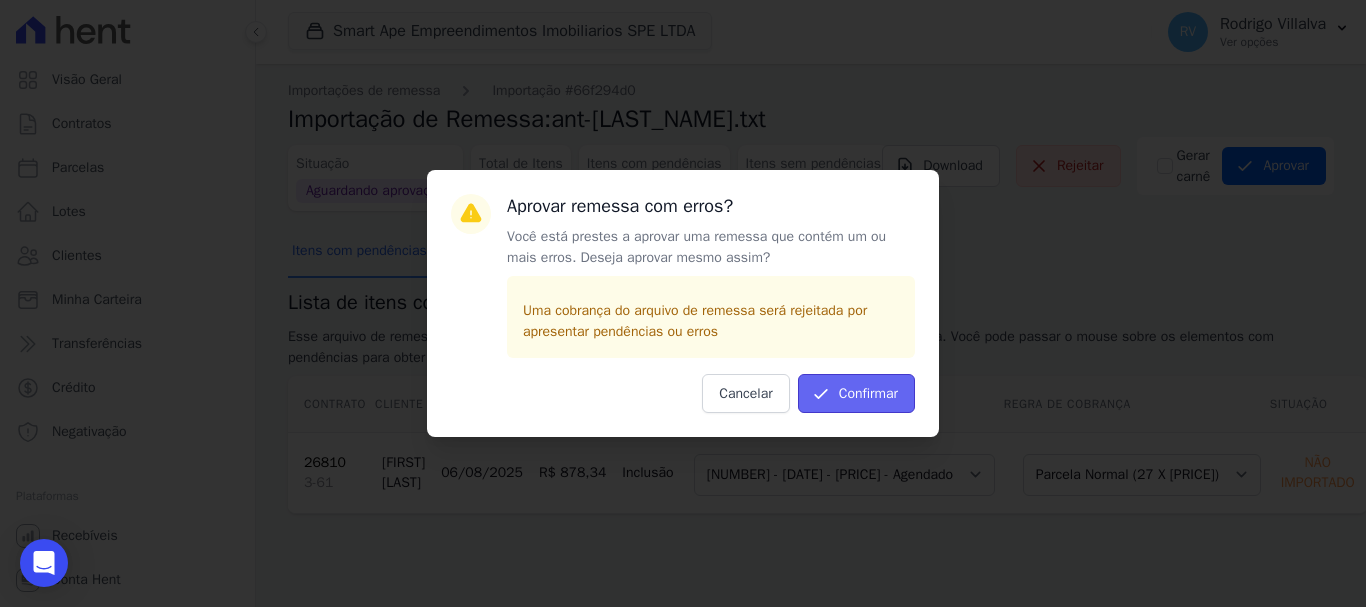 click on "Confirmar" at bounding box center (856, 393) 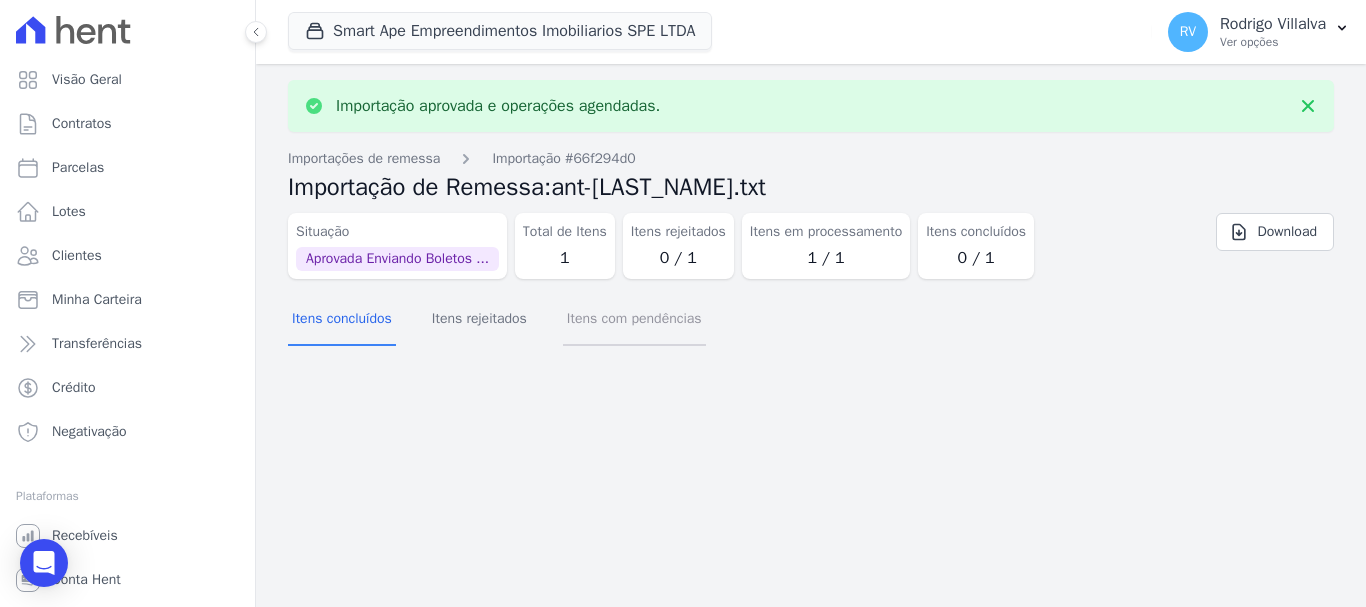 click on "Itens com pendências" at bounding box center (634, 320) 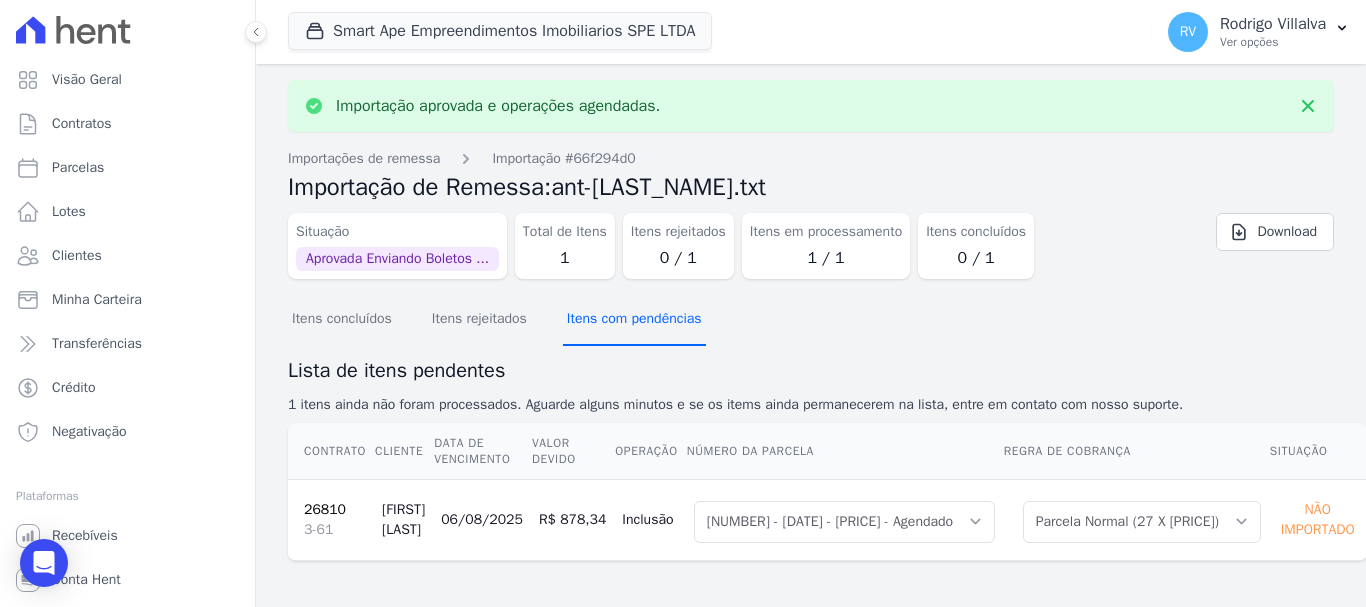 click on "Itens com pendências" at bounding box center (634, 320) 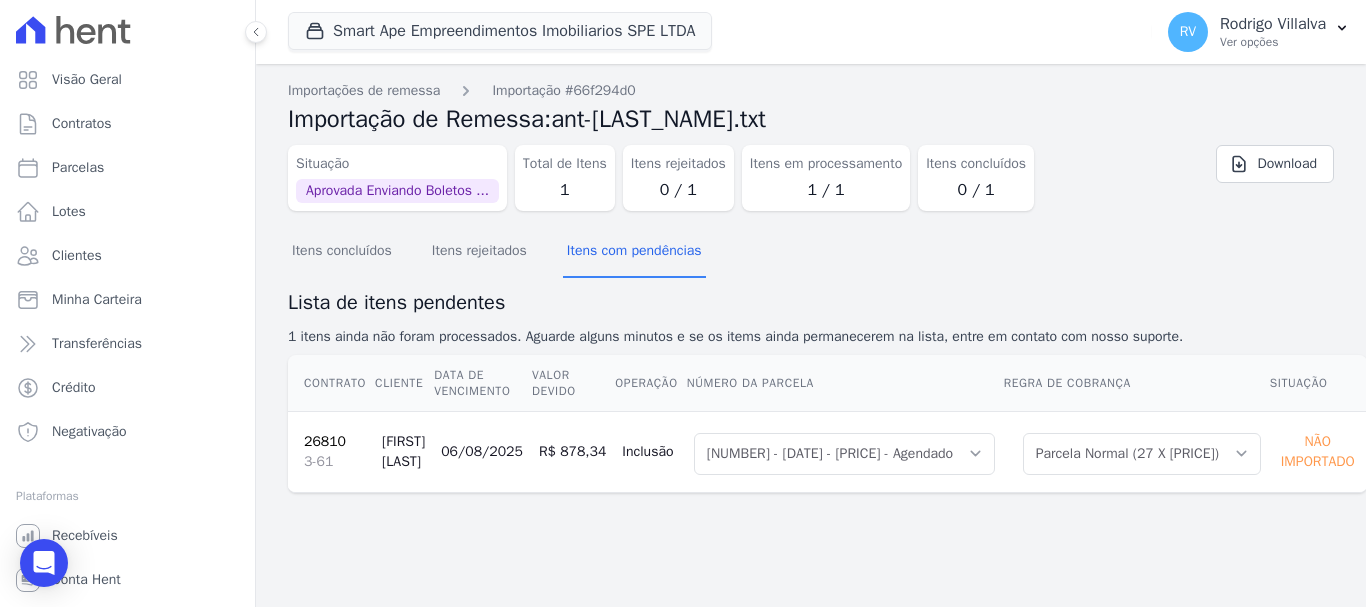 click on "Lista de itens pendentes
1 itens ainda não foram processados. Aguarde alguns minutos e se os items ainda permanecerem na lista, entre em contato com nosso suporte." at bounding box center [811, 317] 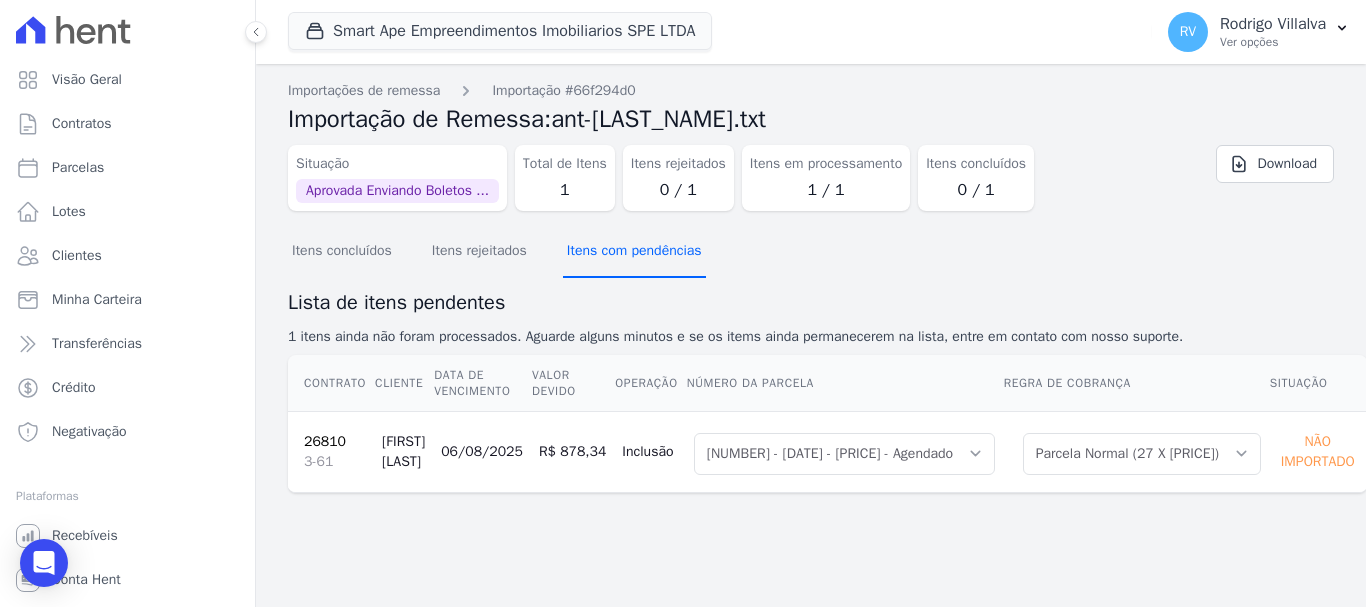 click on "Itens com pendências" at bounding box center (634, 252) 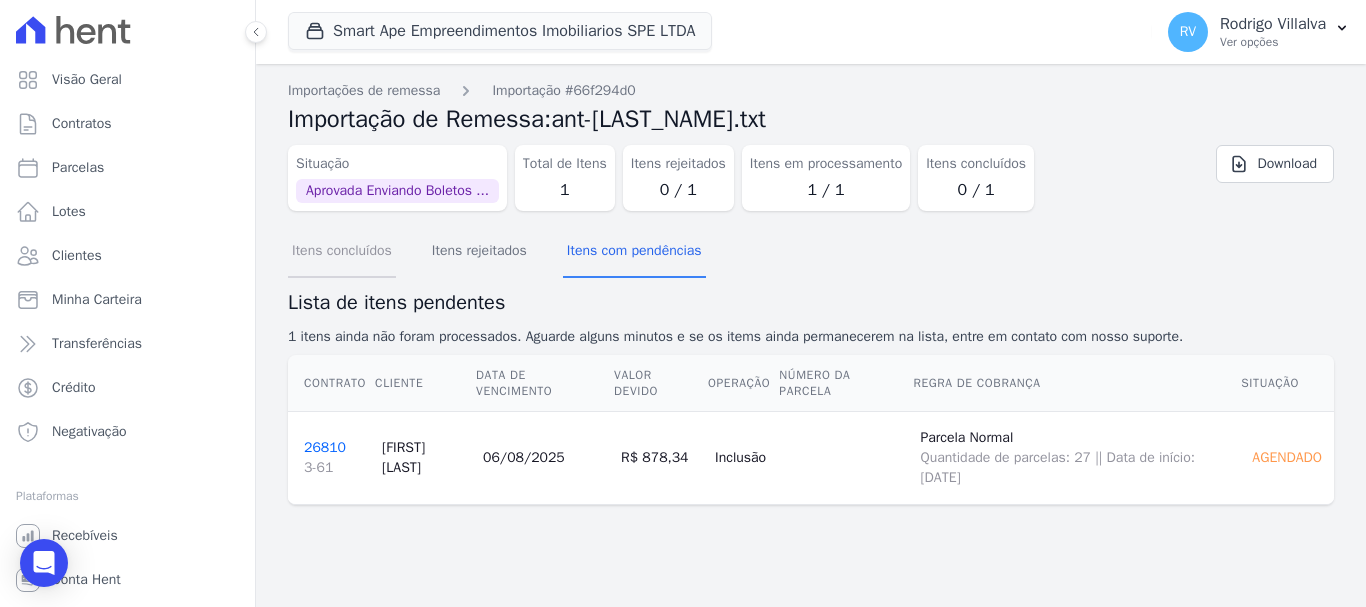 click on "Itens concluídos" at bounding box center (342, 252) 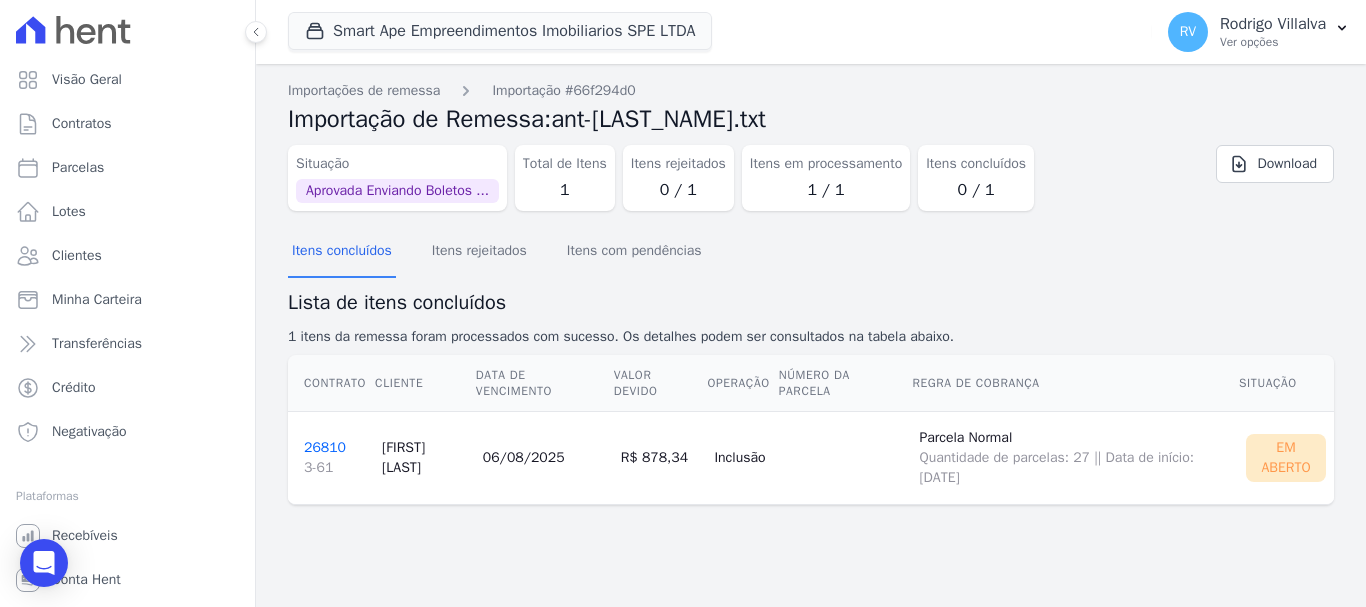 click on "[NUMBER]
[NUMBER]-[NUMBER]" at bounding box center [335, 458] 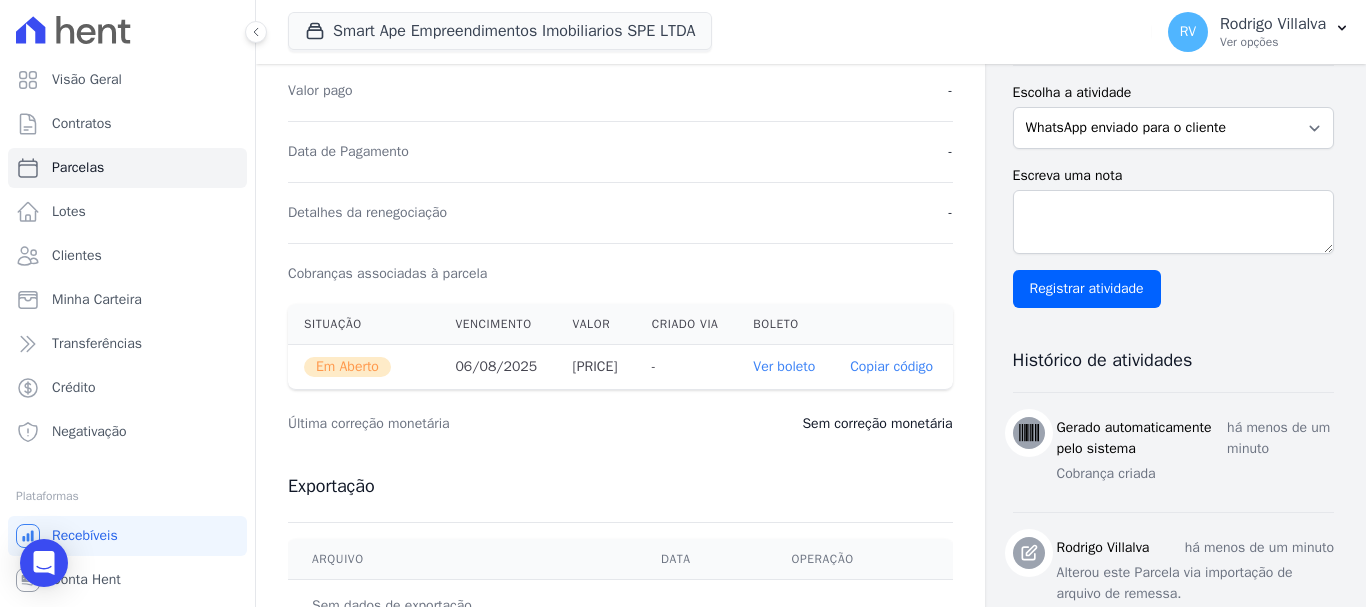 scroll, scrollTop: 500, scrollLeft: 0, axis: vertical 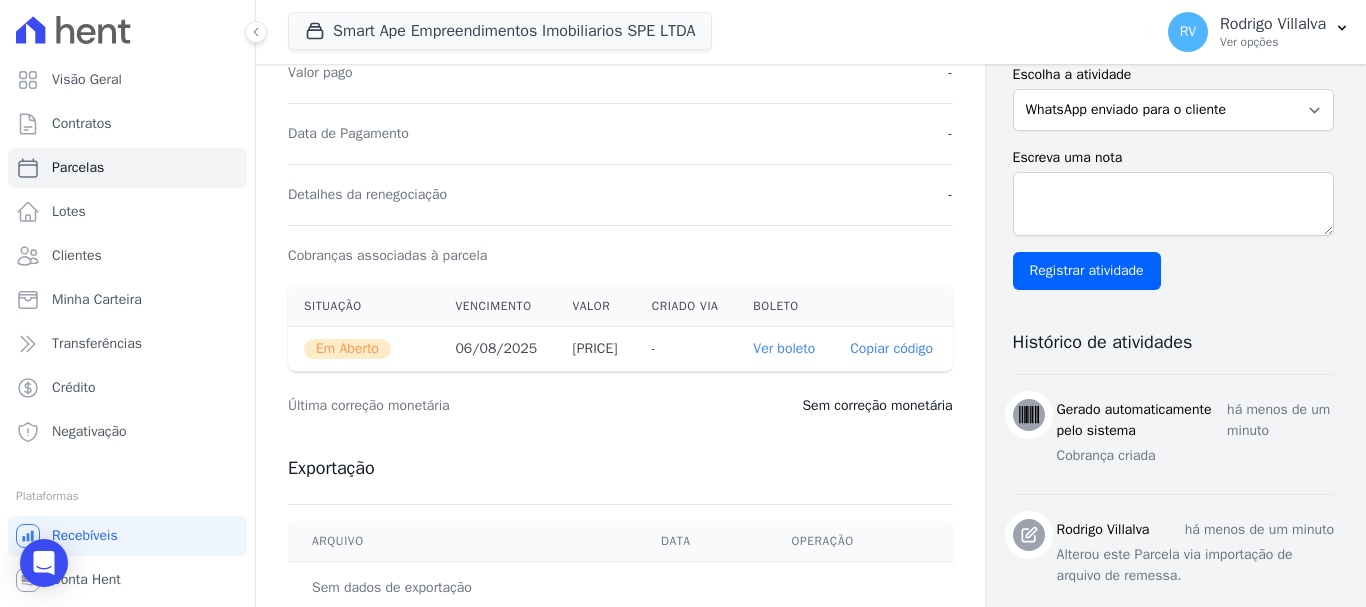 click on "Ver boleto" at bounding box center (784, 348) 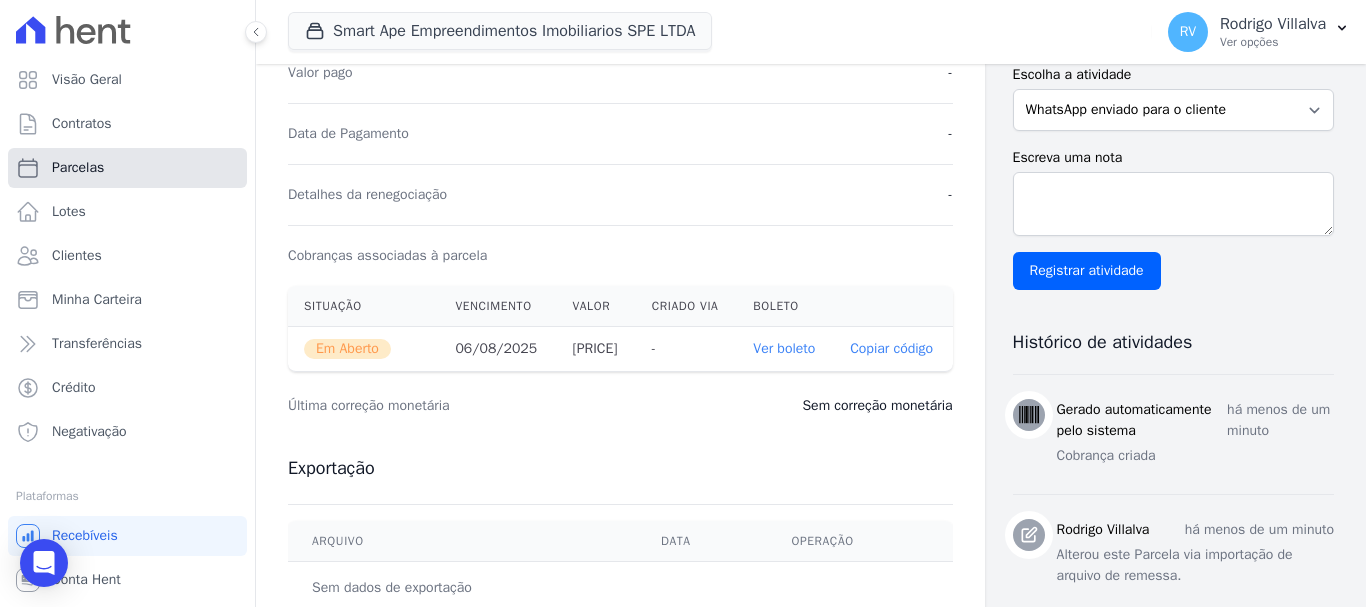 click on "Parcelas" at bounding box center (127, 168) 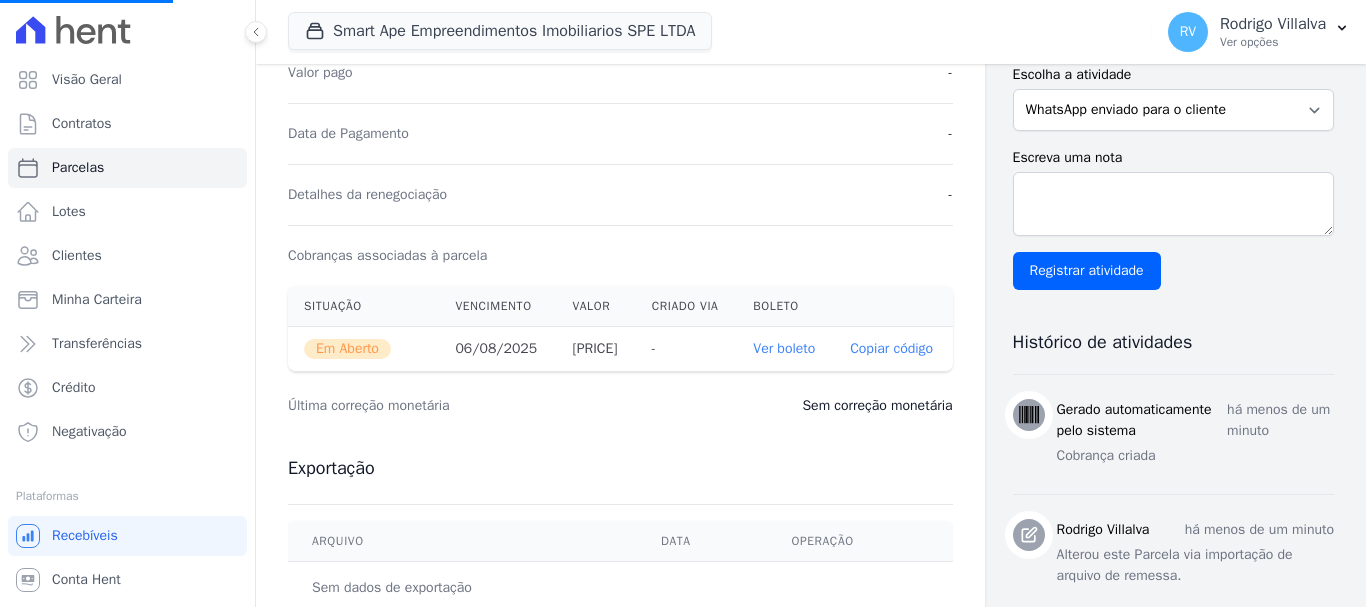 select 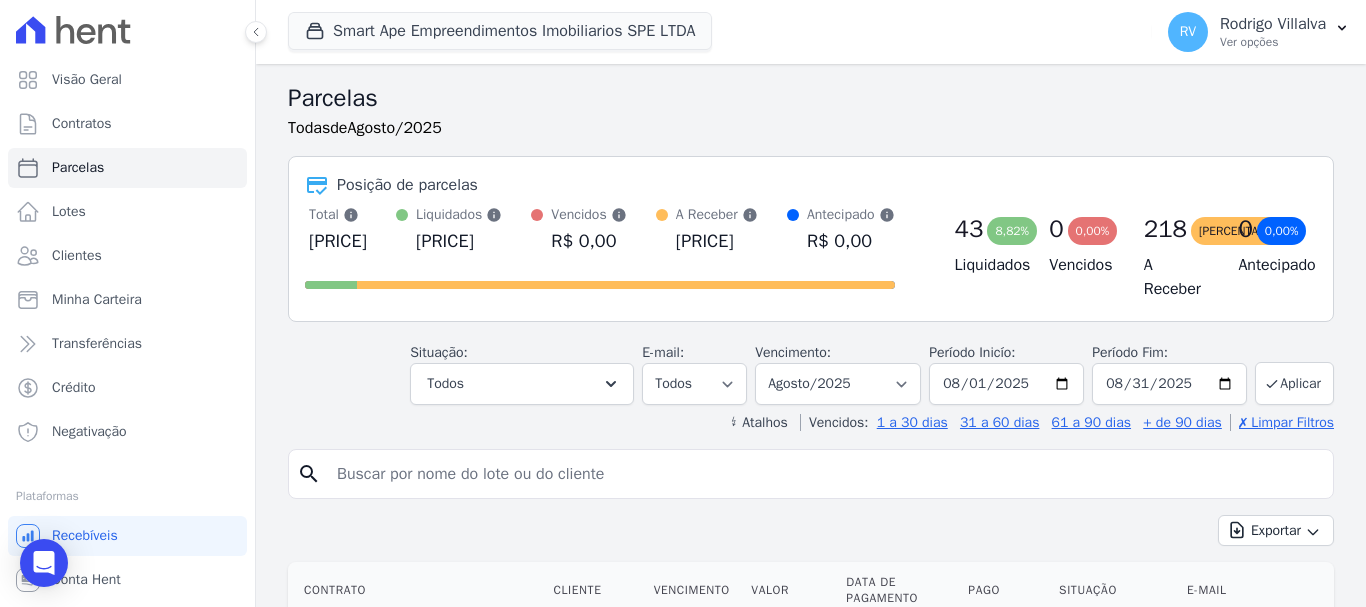 click at bounding box center (825, 474) 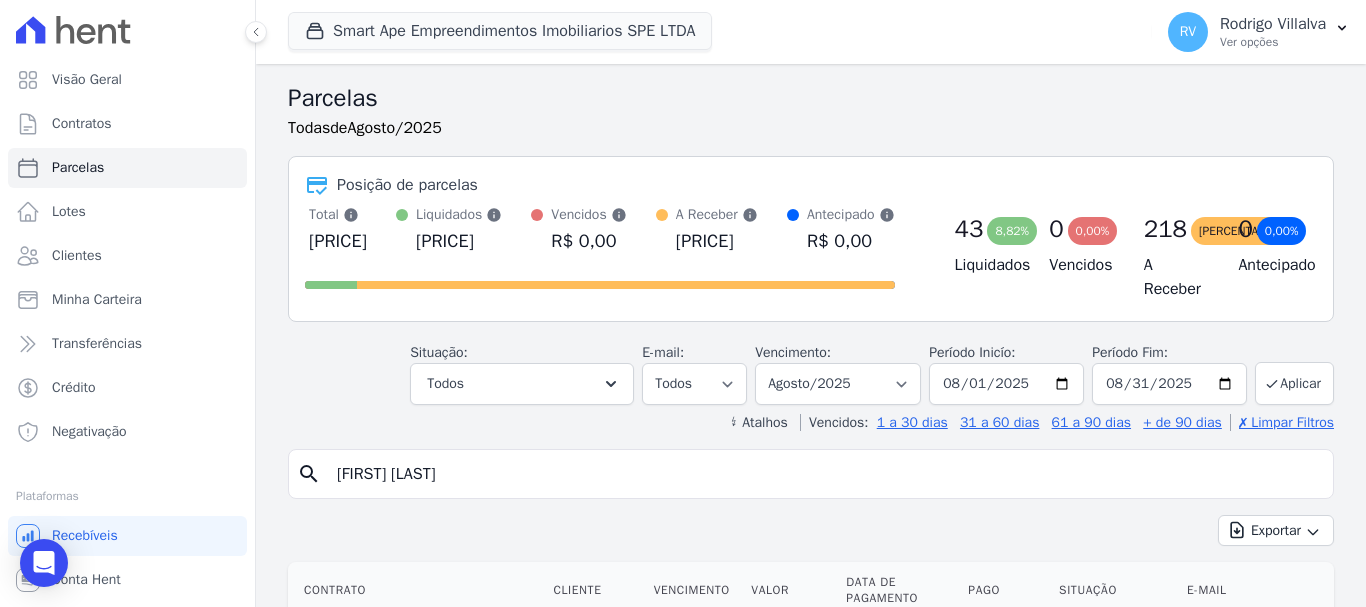 type on "[FIRST] [LAST]" 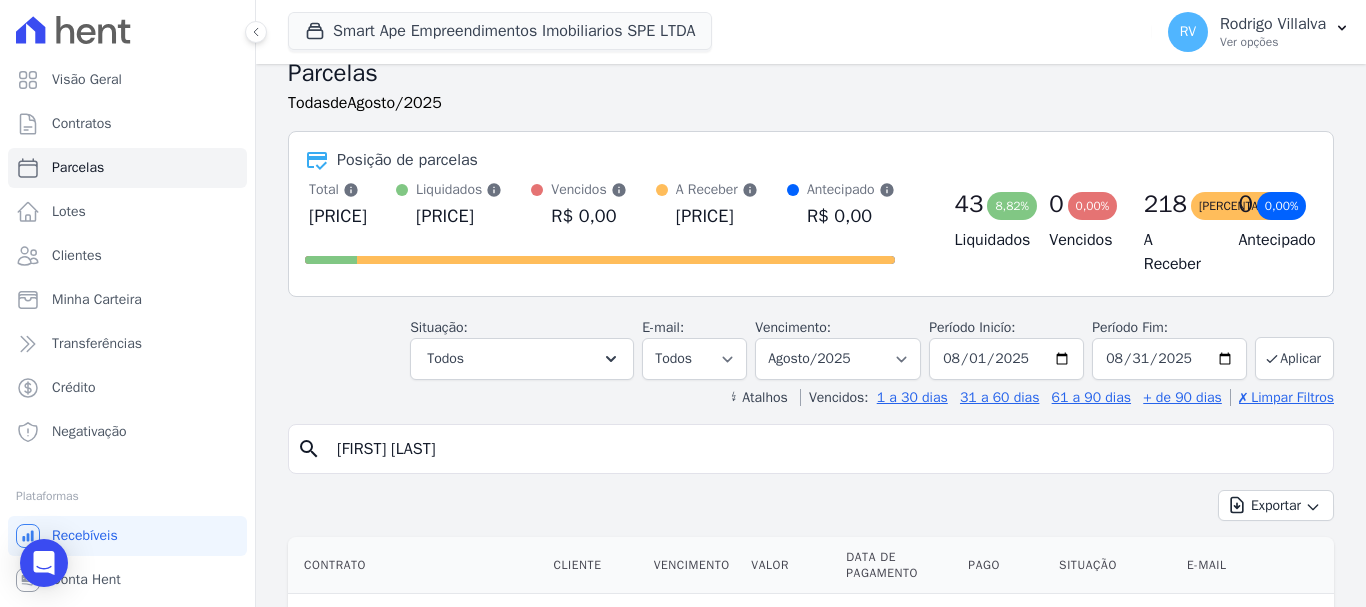 scroll, scrollTop: 0, scrollLeft: 0, axis: both 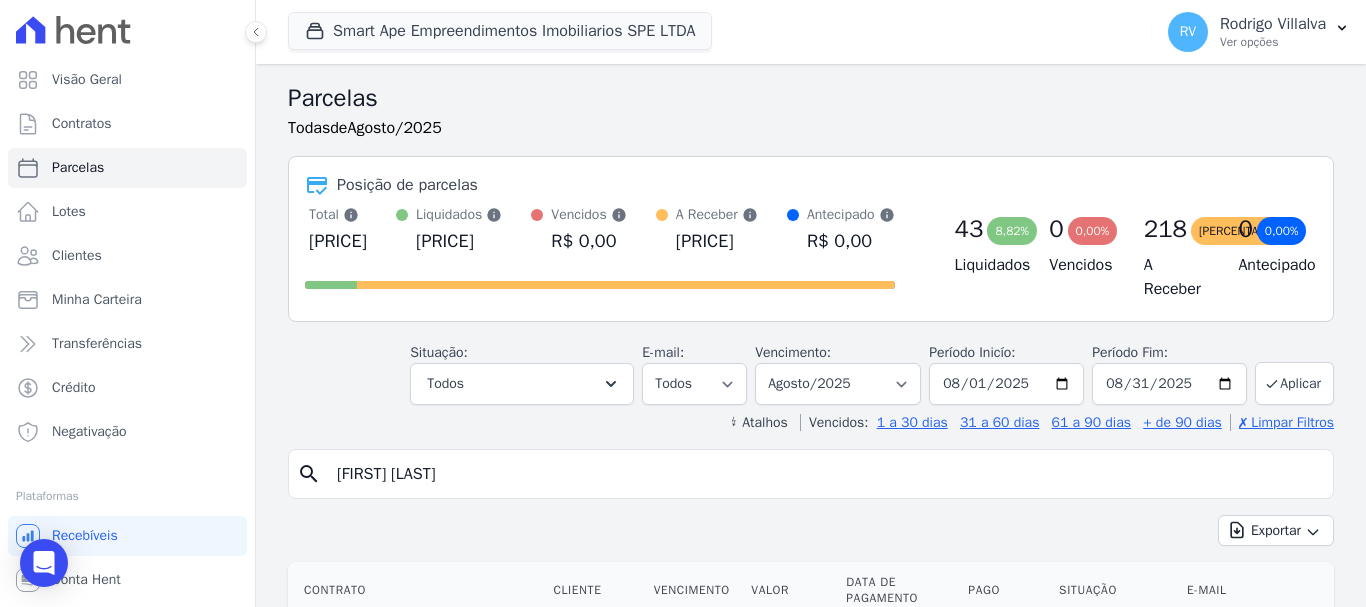 select 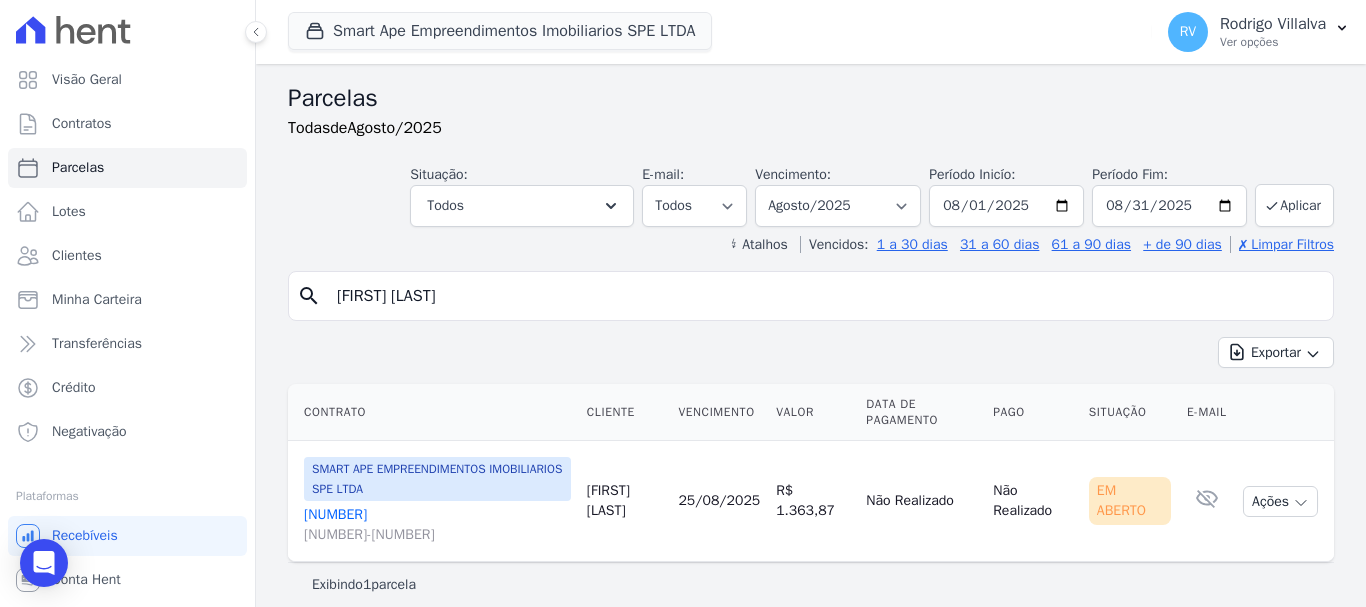 scroll, scrollTop: 16, scrollLeft: 0, axis: vertical 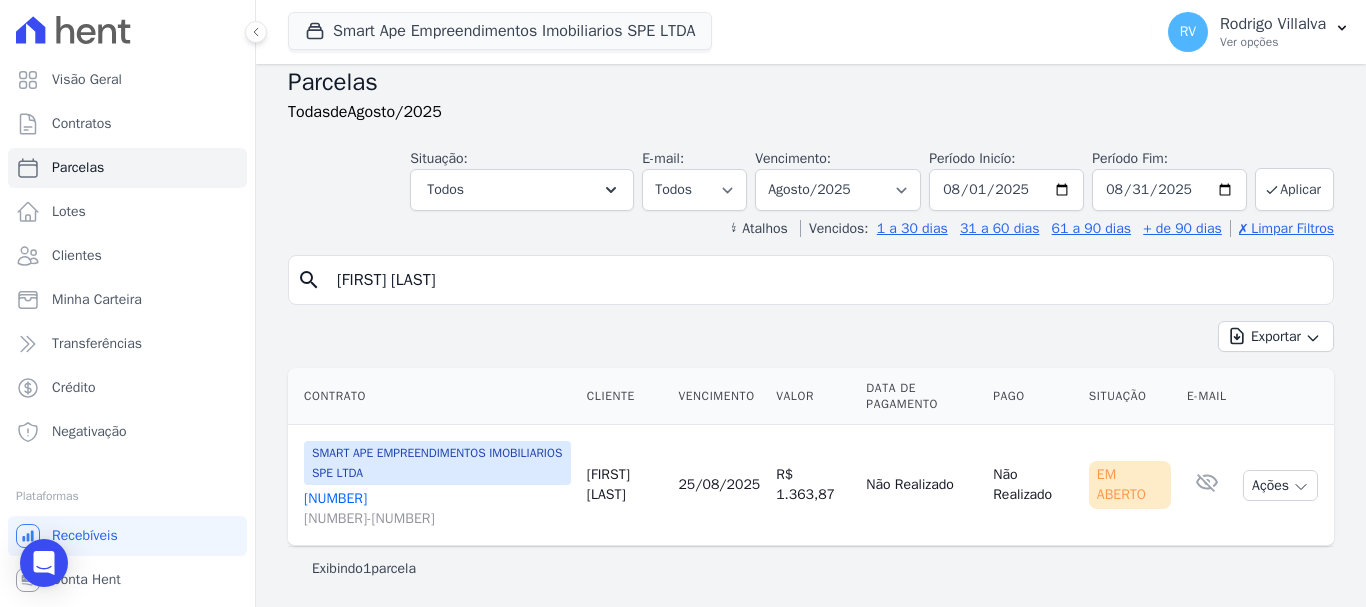 click on "[NUMBER]
[NUMBER]-[NUMBER]" at bounding box center (437, 509) 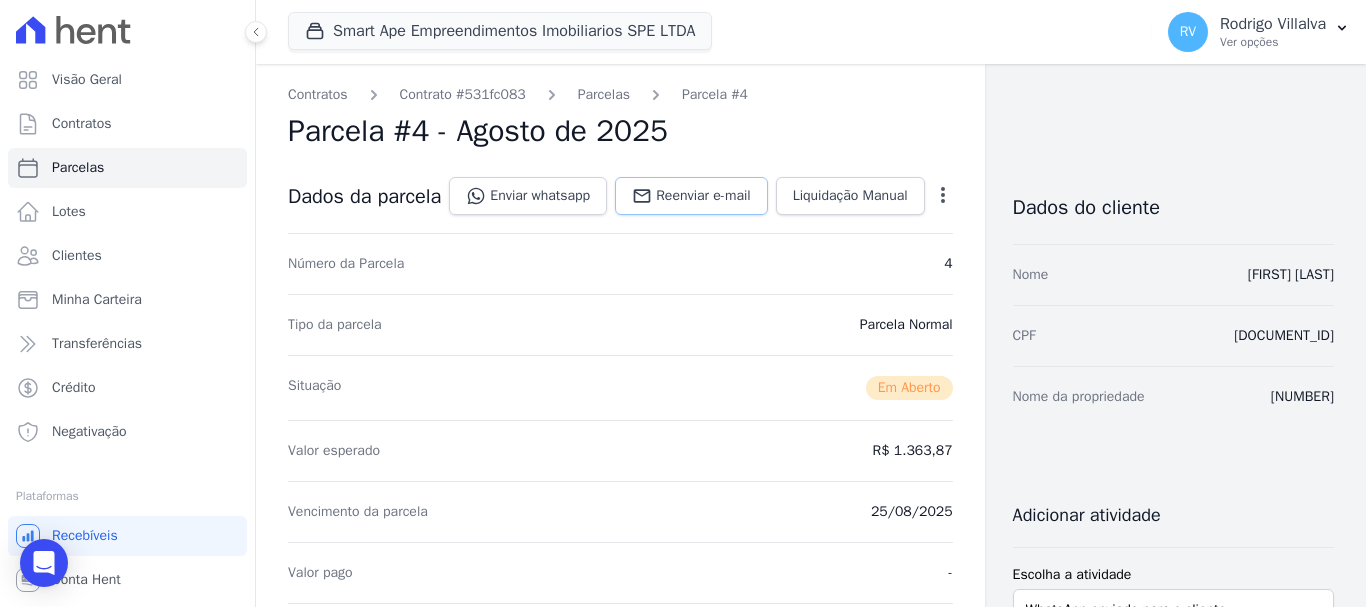 click on "Reenviar e-mail" at bounding box center (703, 196) 